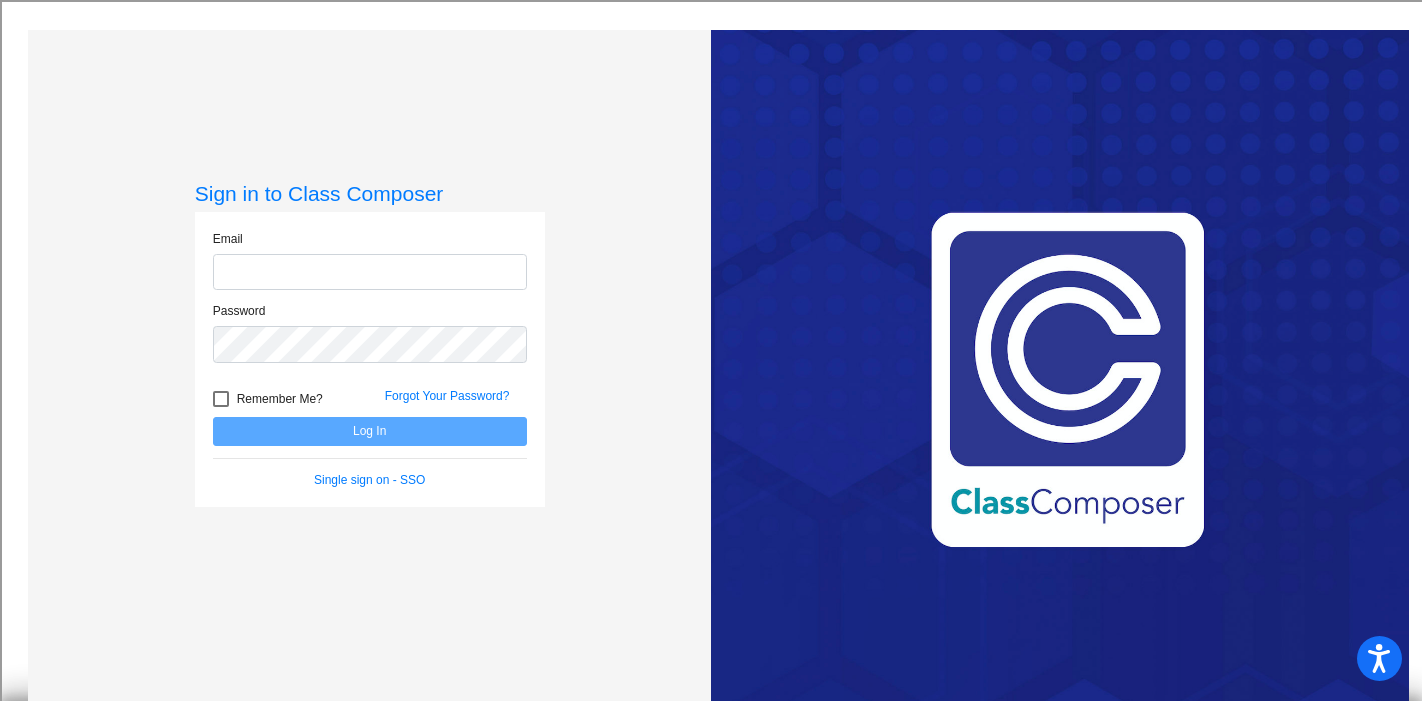 scroll, scrollTop: 0, scrollLeft: 0, axis: both 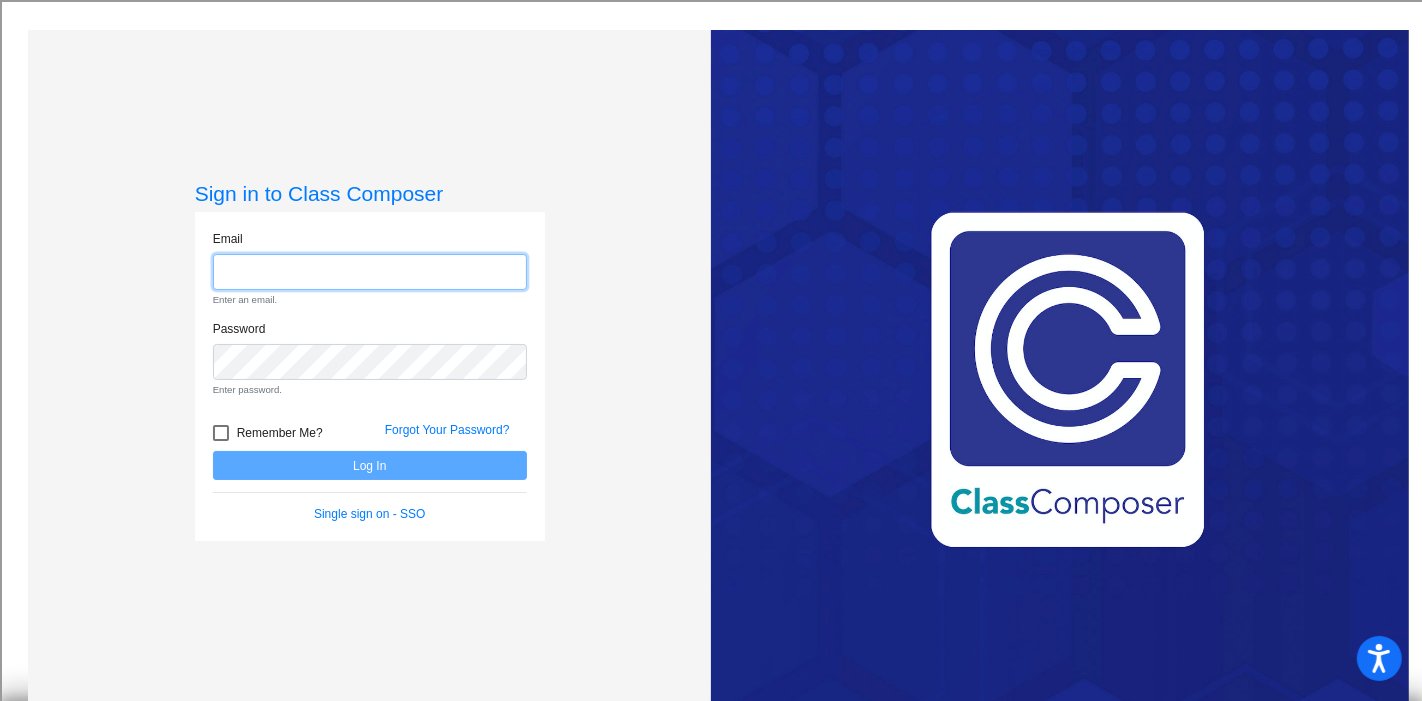 type on "[EMAIL]" 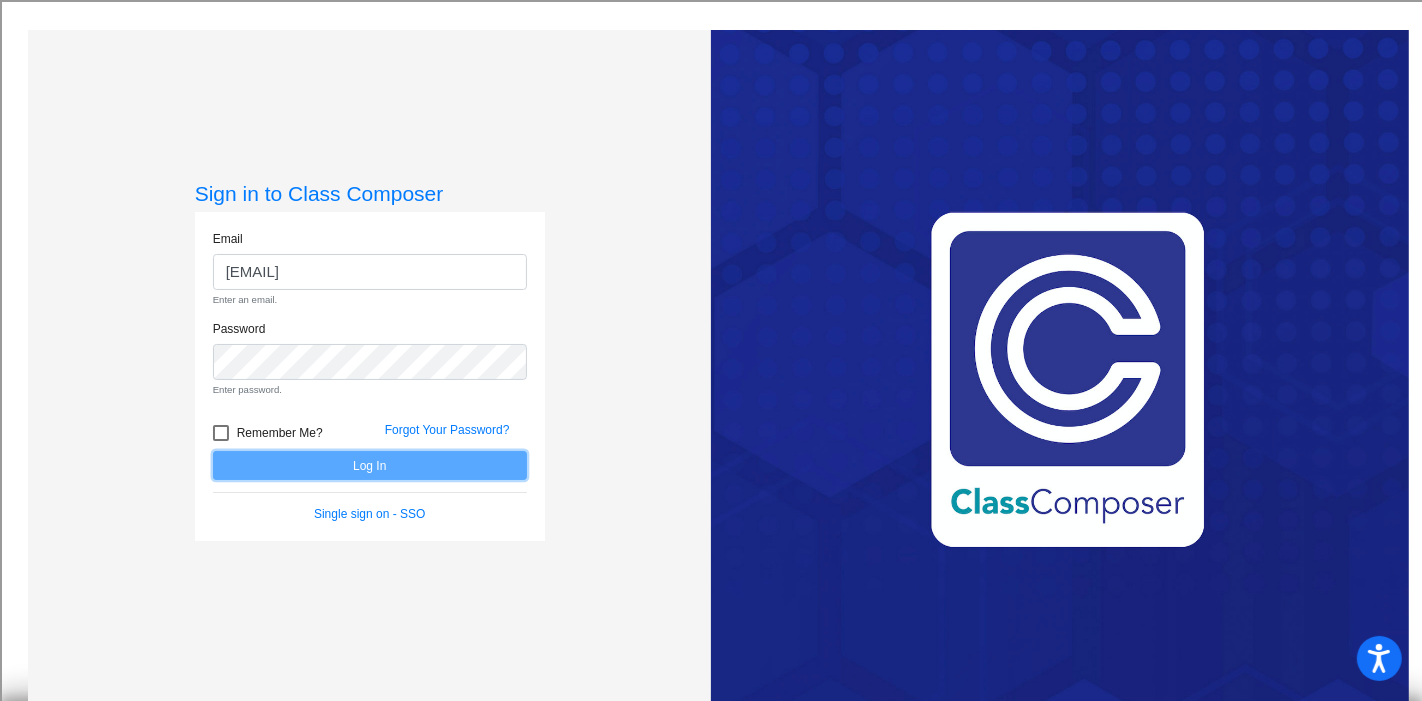 click on "Email [EMAIL] Enter an email. Password Enter password.   Remember Me? Forgot Your Password?  Log In   Single sign on - SSO" 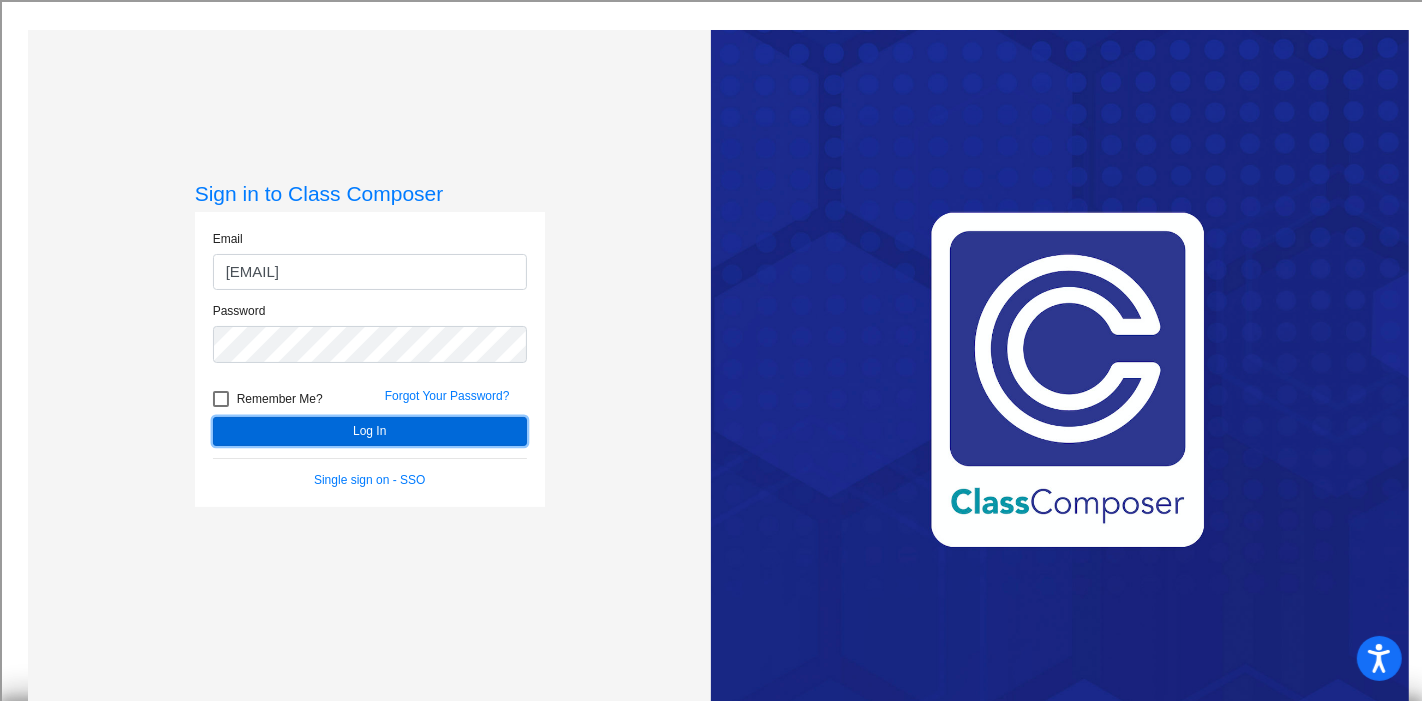 click on "Log In" 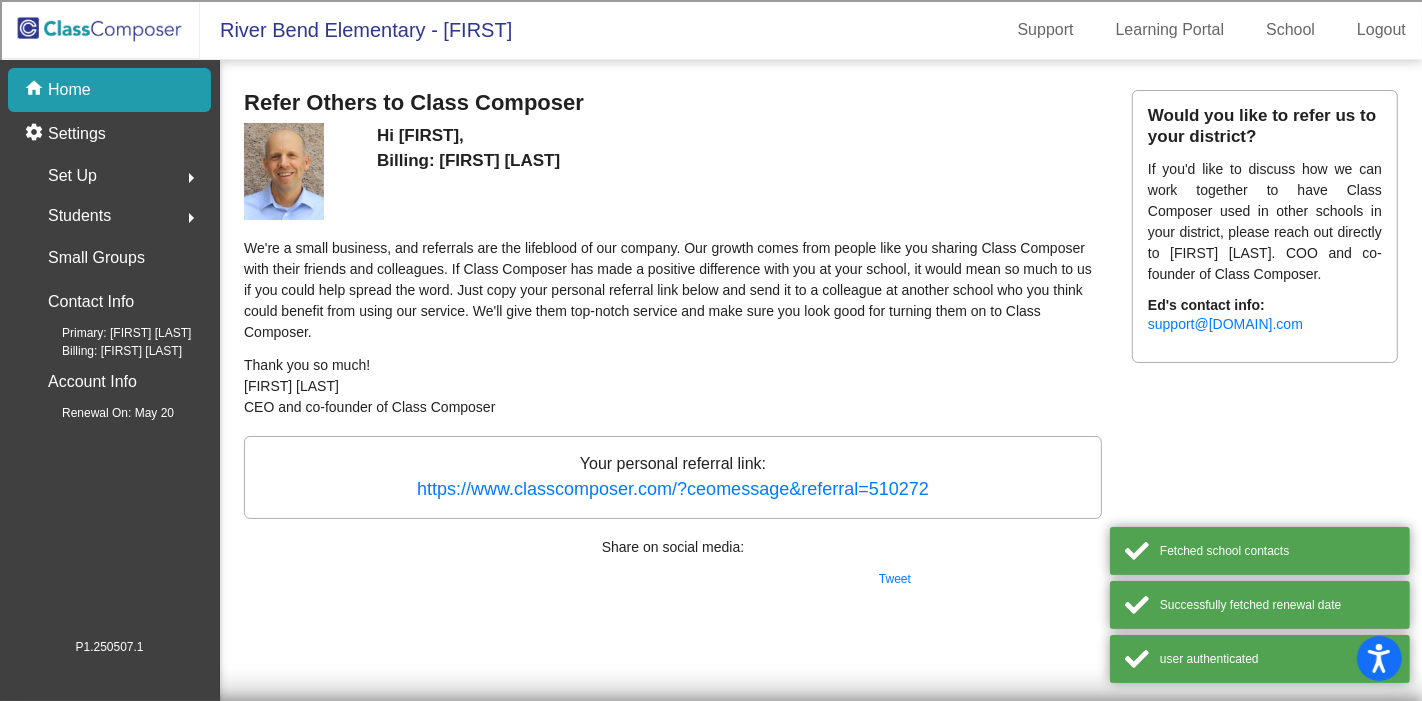 click 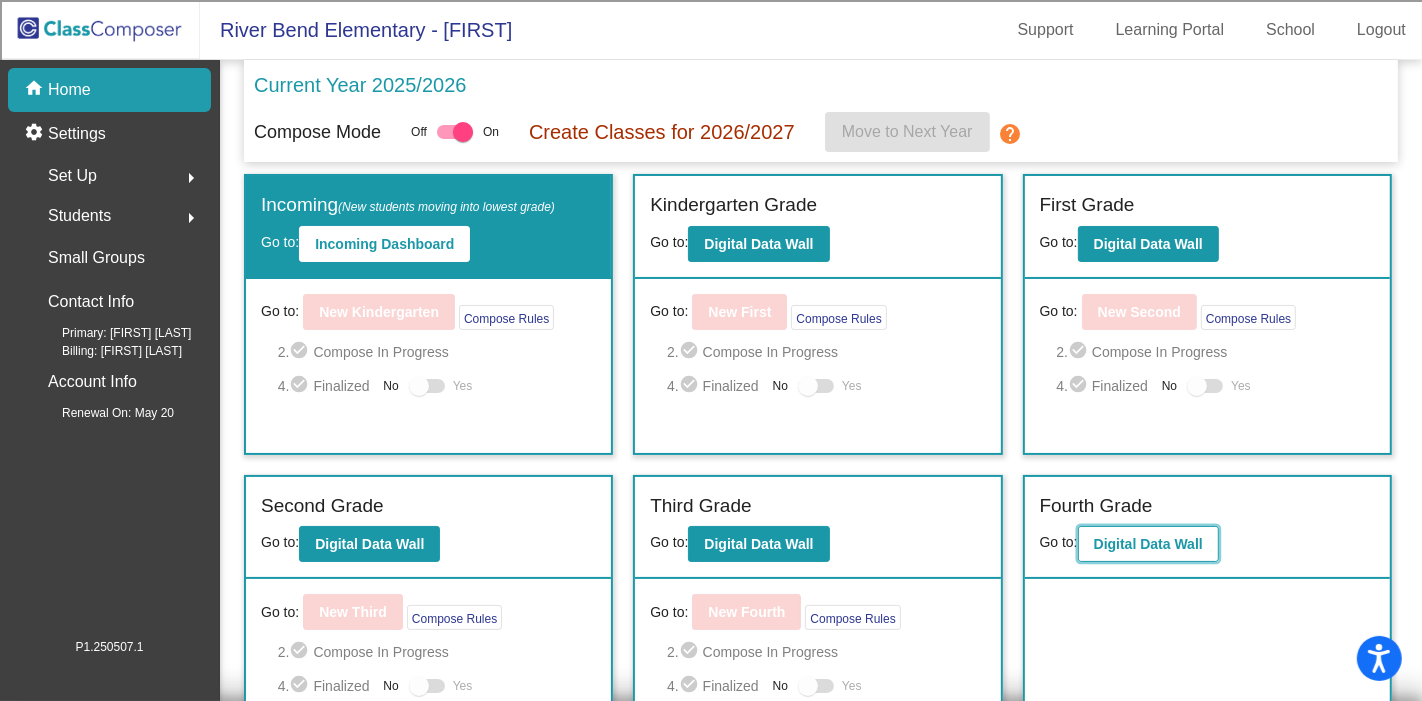 click on "Digital Data Wall" 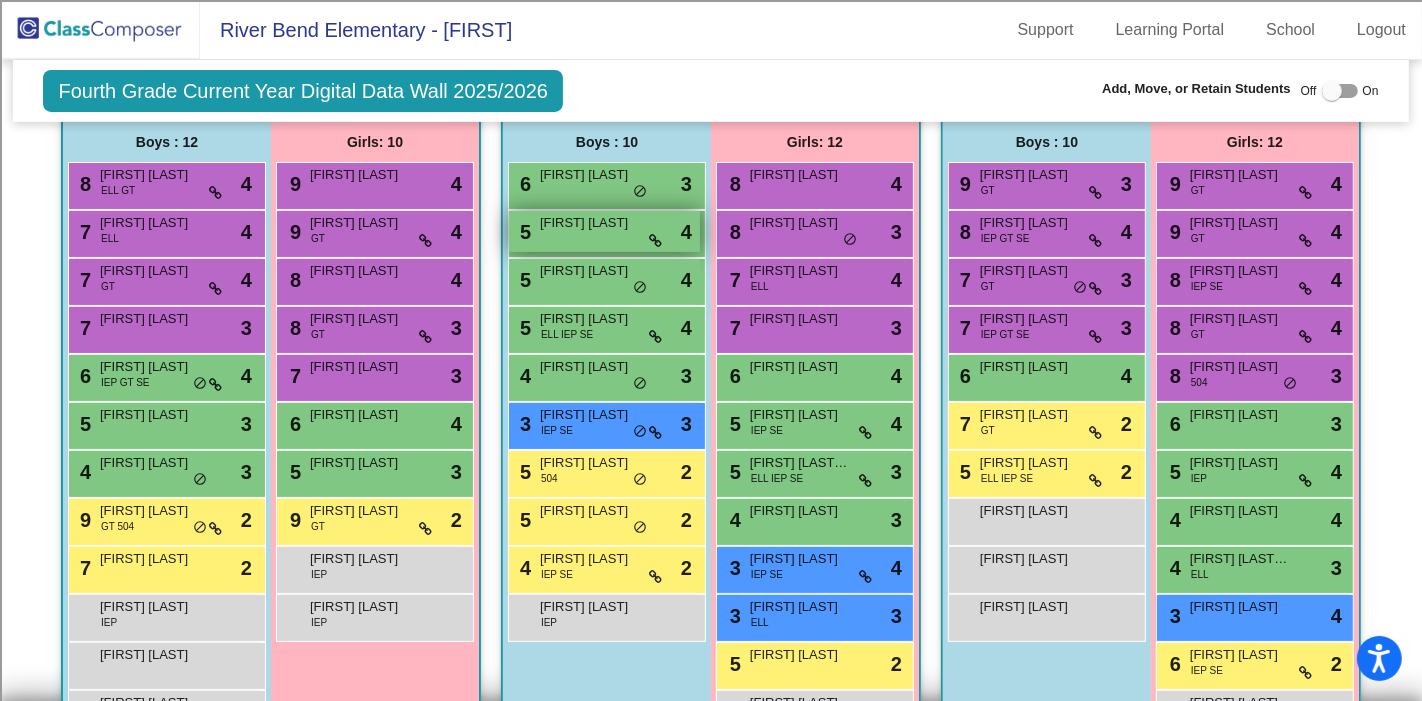 scroll, scrollTop: 555, scrollLeft: 0, axis: vertical 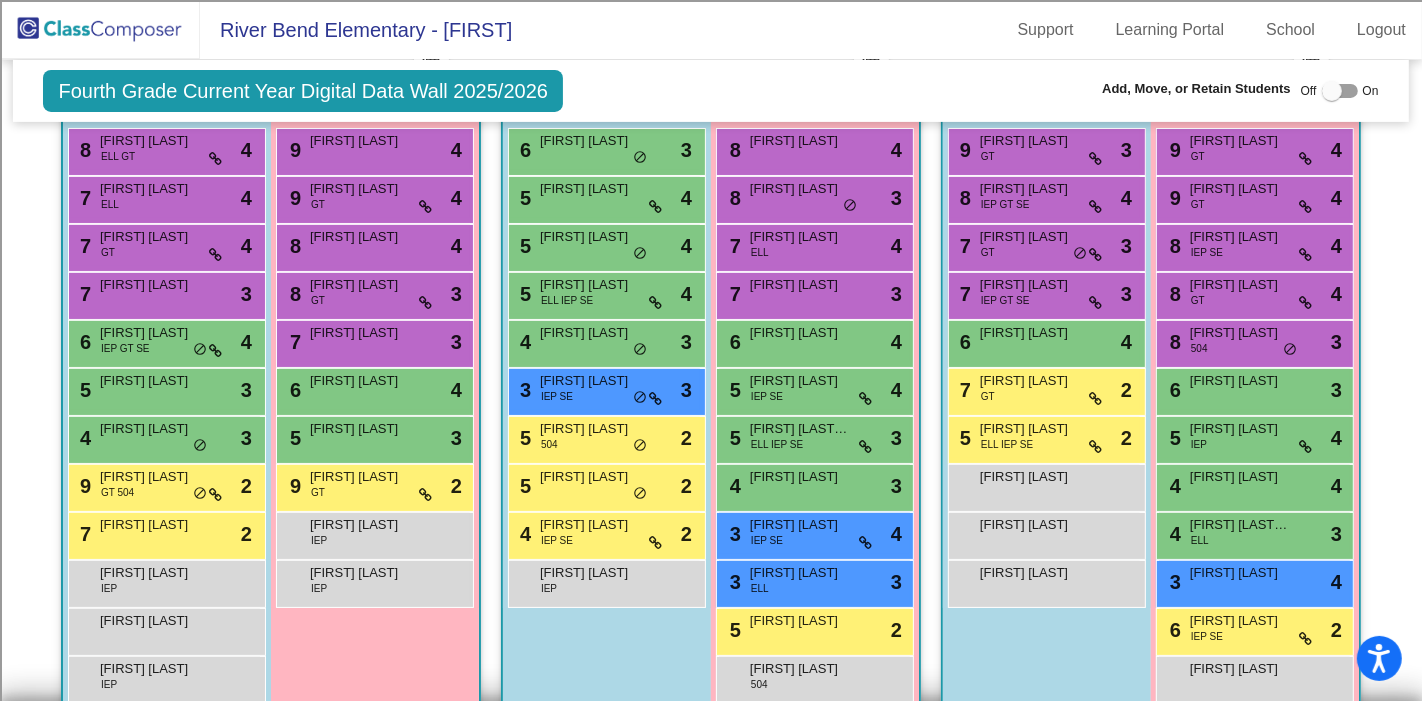 click on "Fourth Grade Current Year Digital Data Wall 2025/2026  Add, Move, or Retain Students Off   On  Incoming   Digital Data Wall" 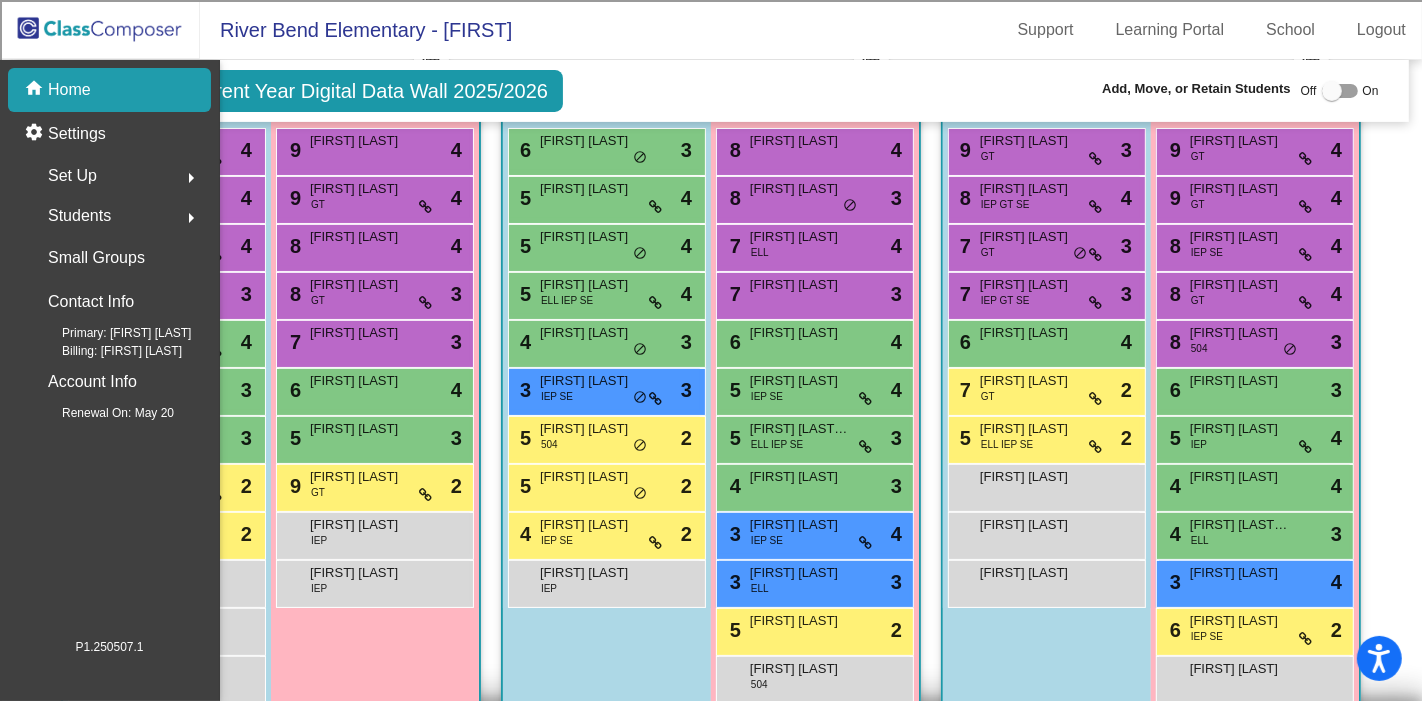scroll, scrollTop: 0, scrollLeft: 0, axis: both 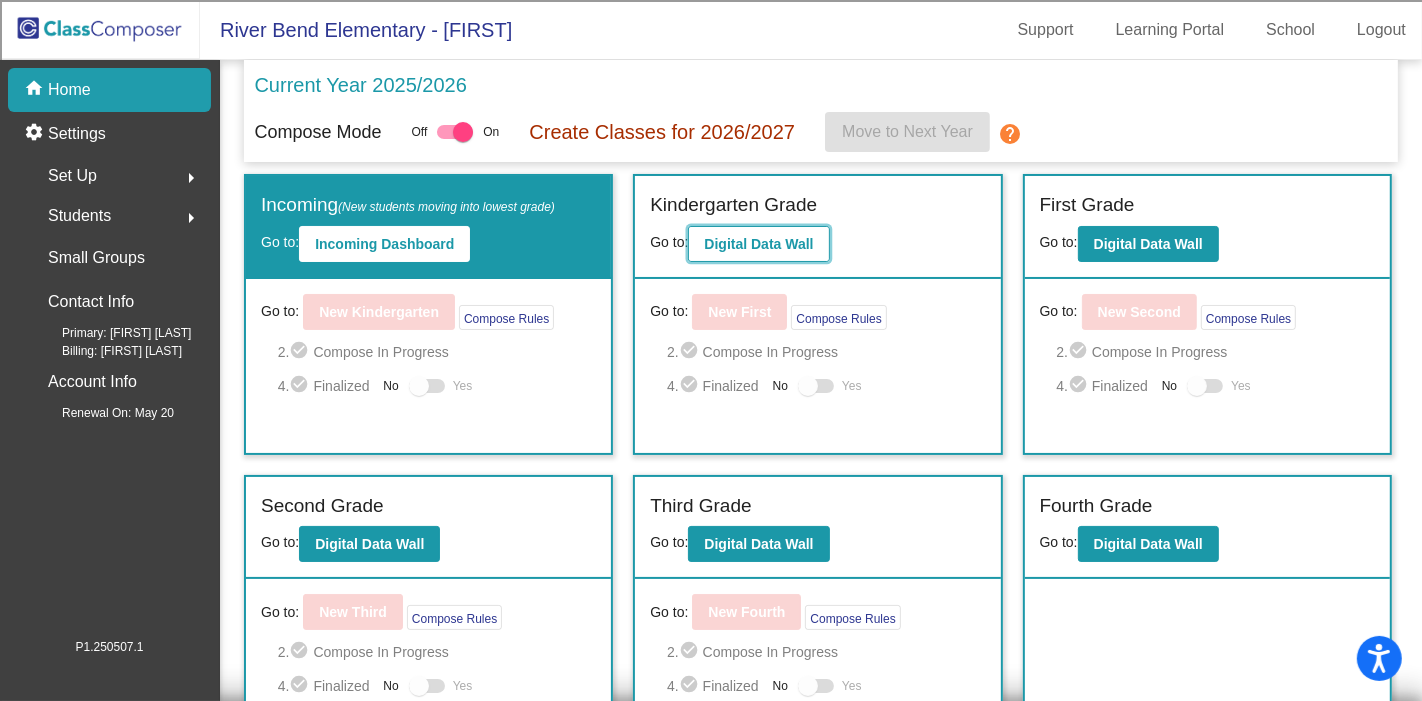 click on "Digital Data Wall" 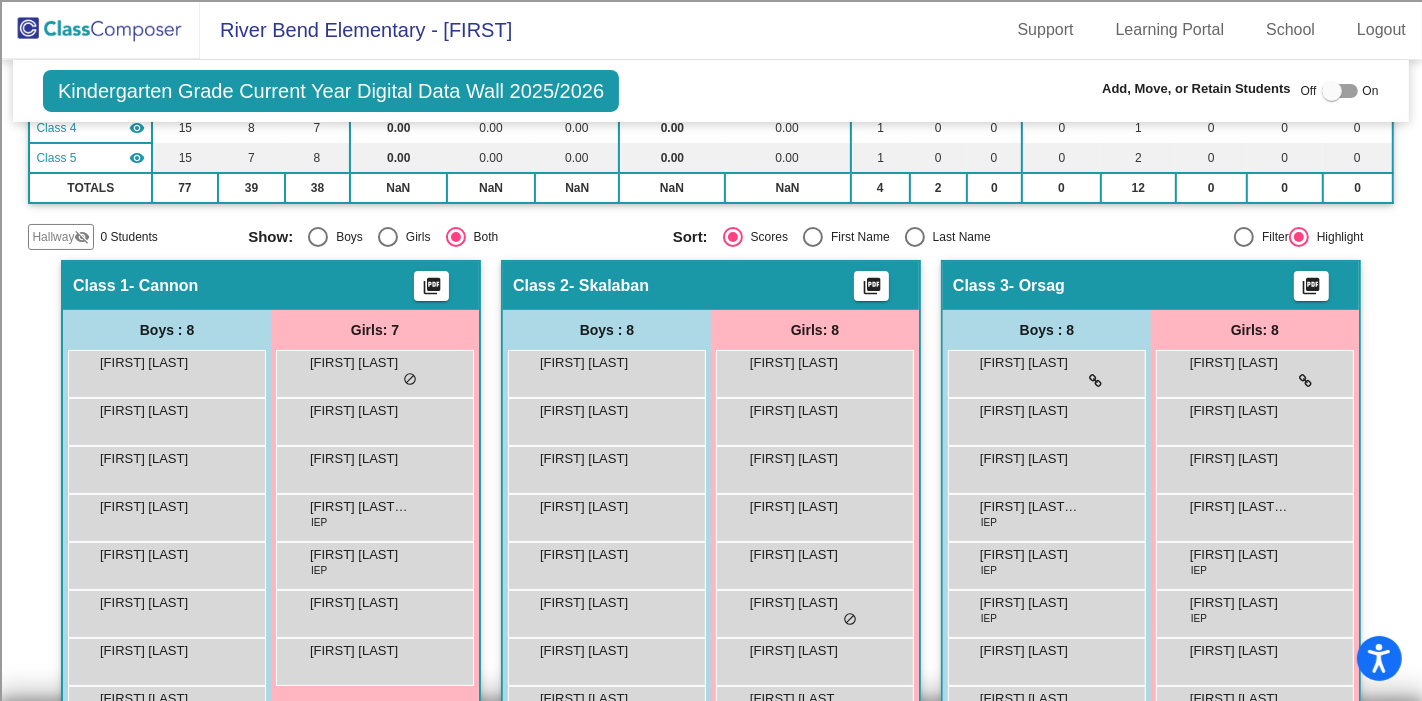scroll, scrollTop: 444, scrollLeft: 0, axis: vertical 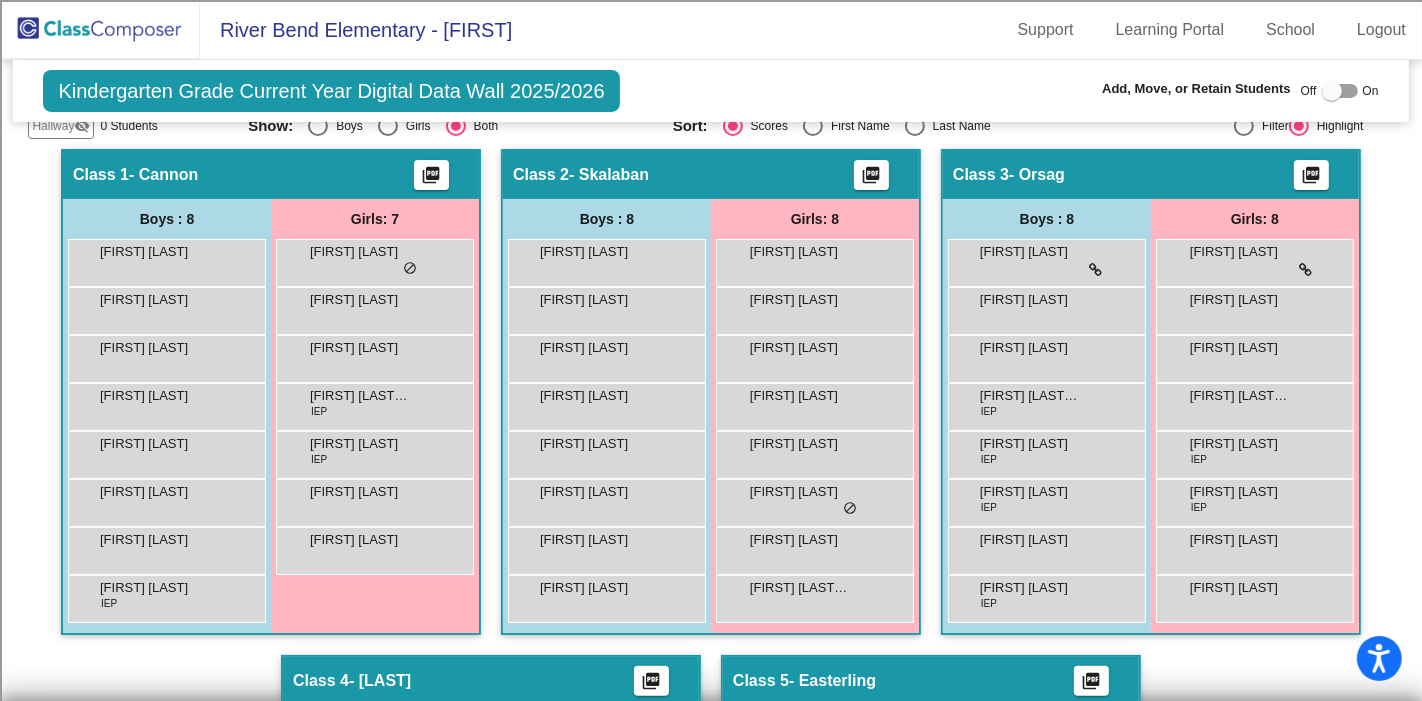 click 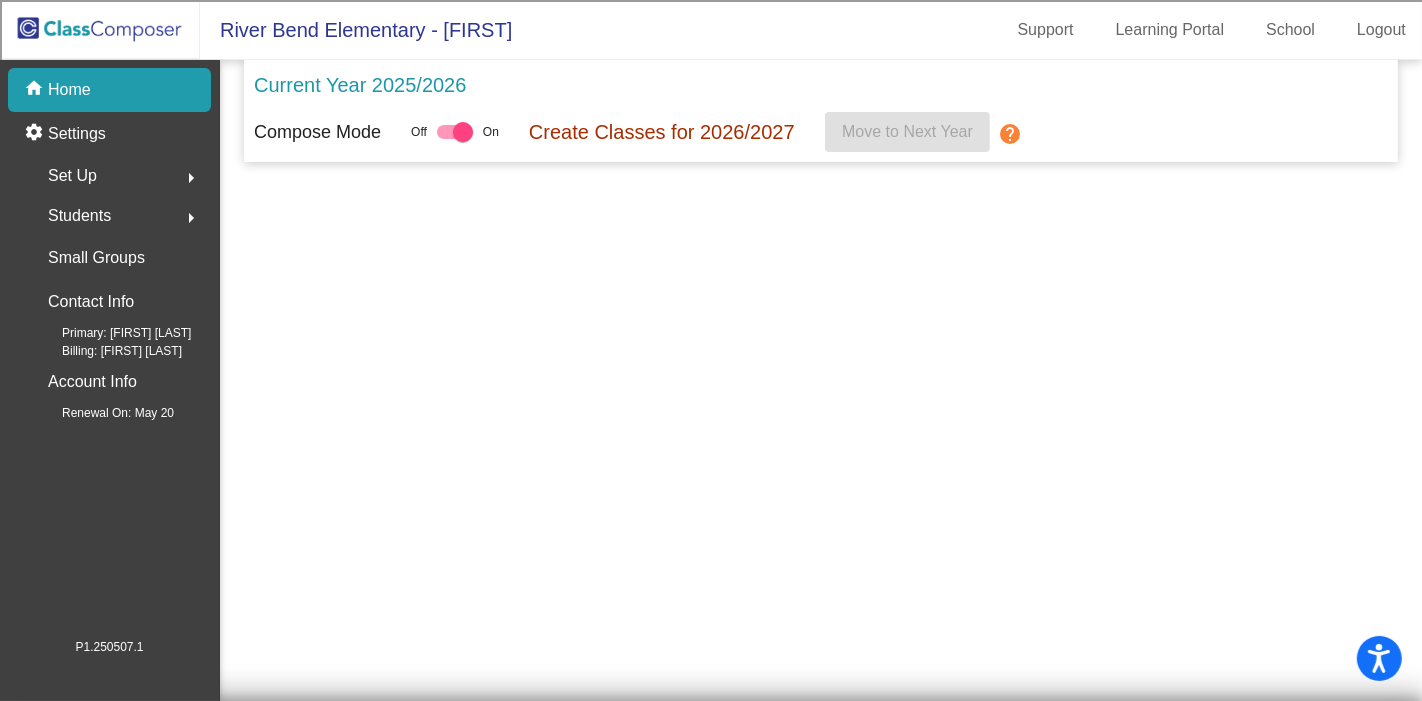 scroll, scrollTop: 0, scrollLeft: 0, axis: both 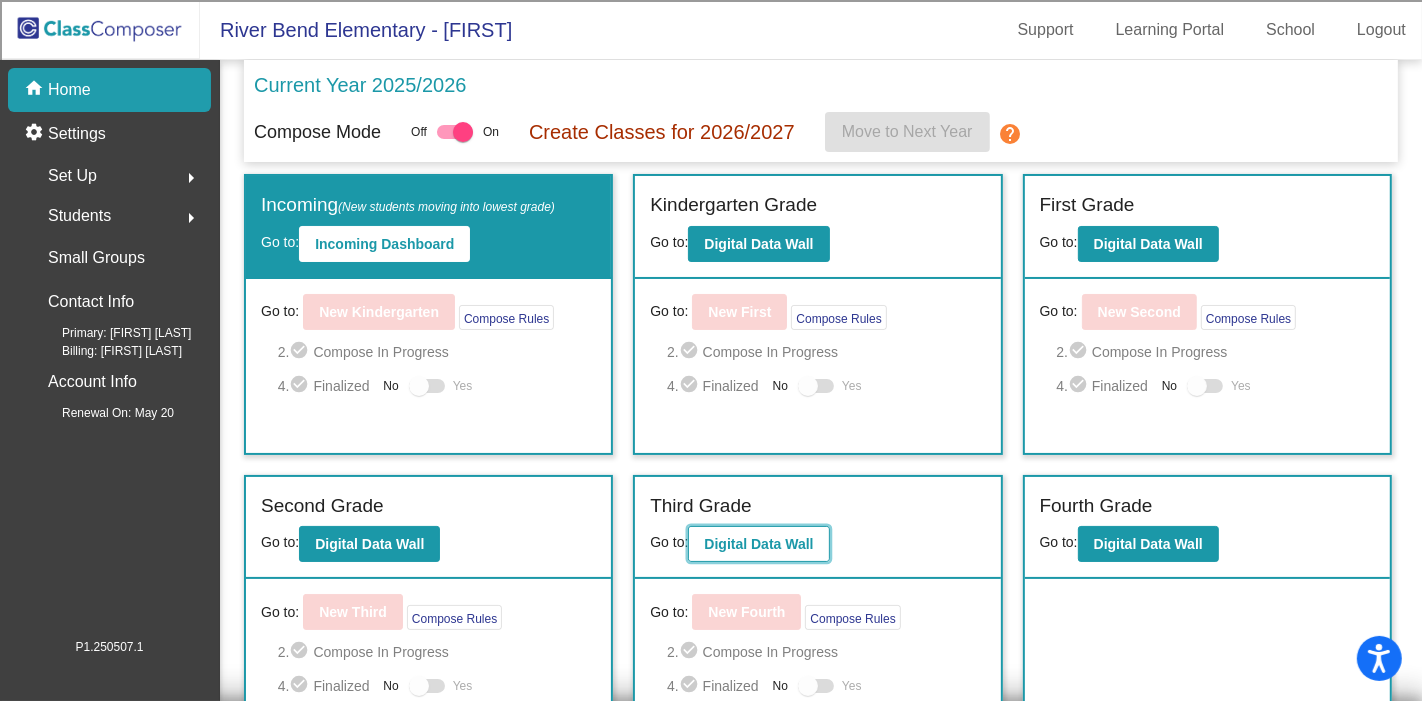 click on "Digital Data Wall" 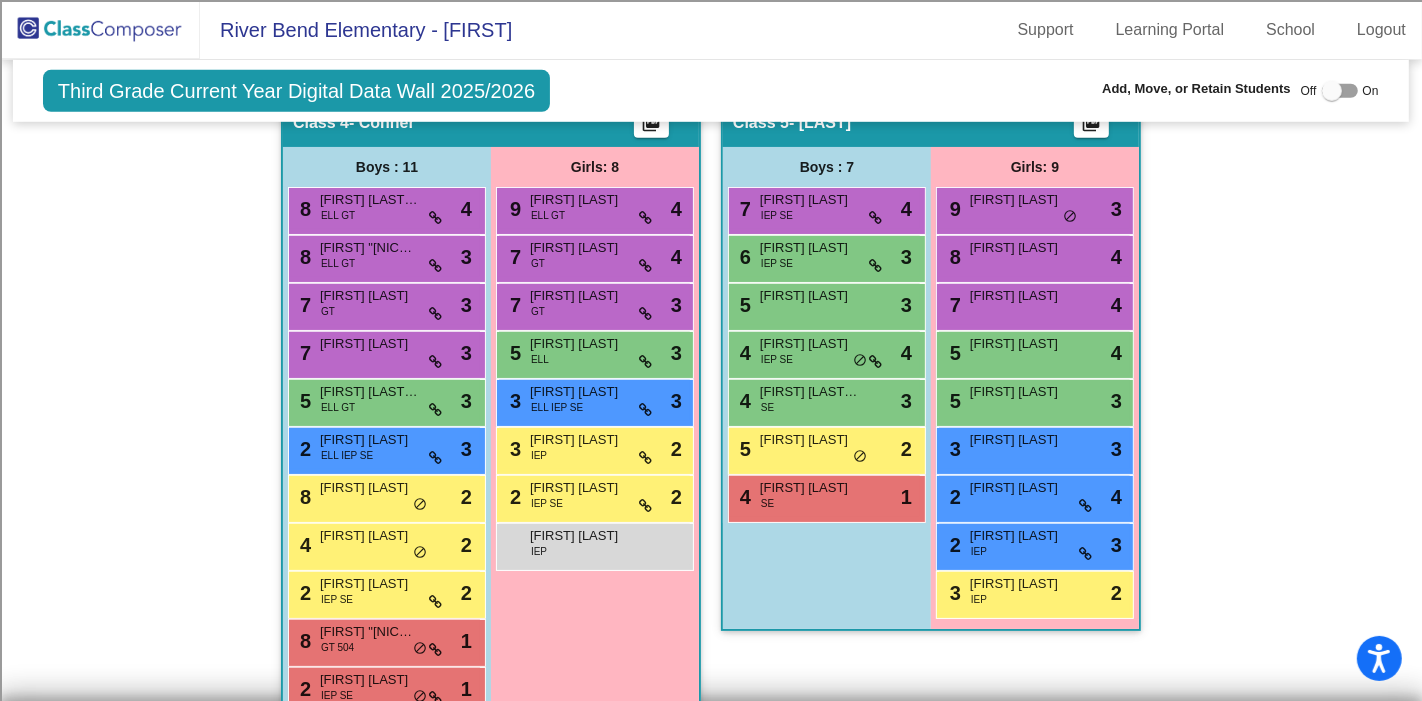 scroll, scrollTop: 1233, scrollLeft: 0, axis: vertical 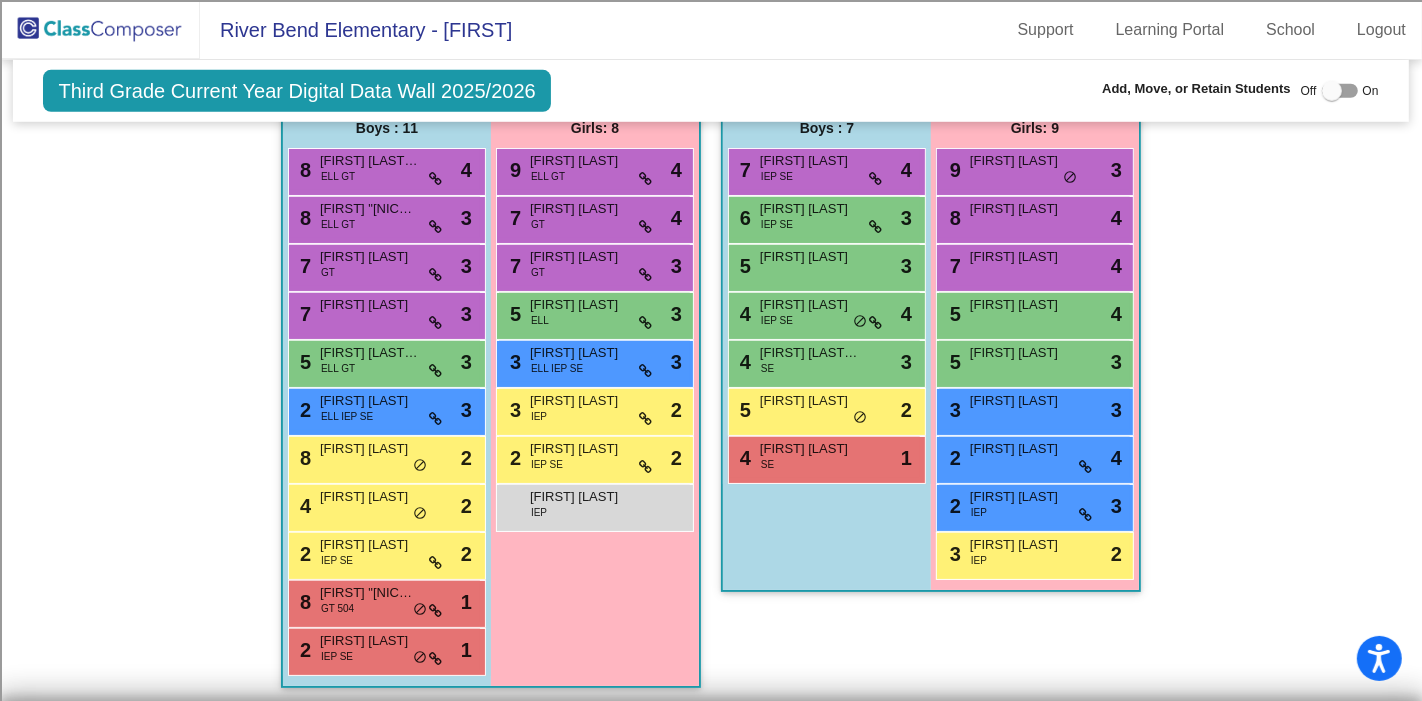 click 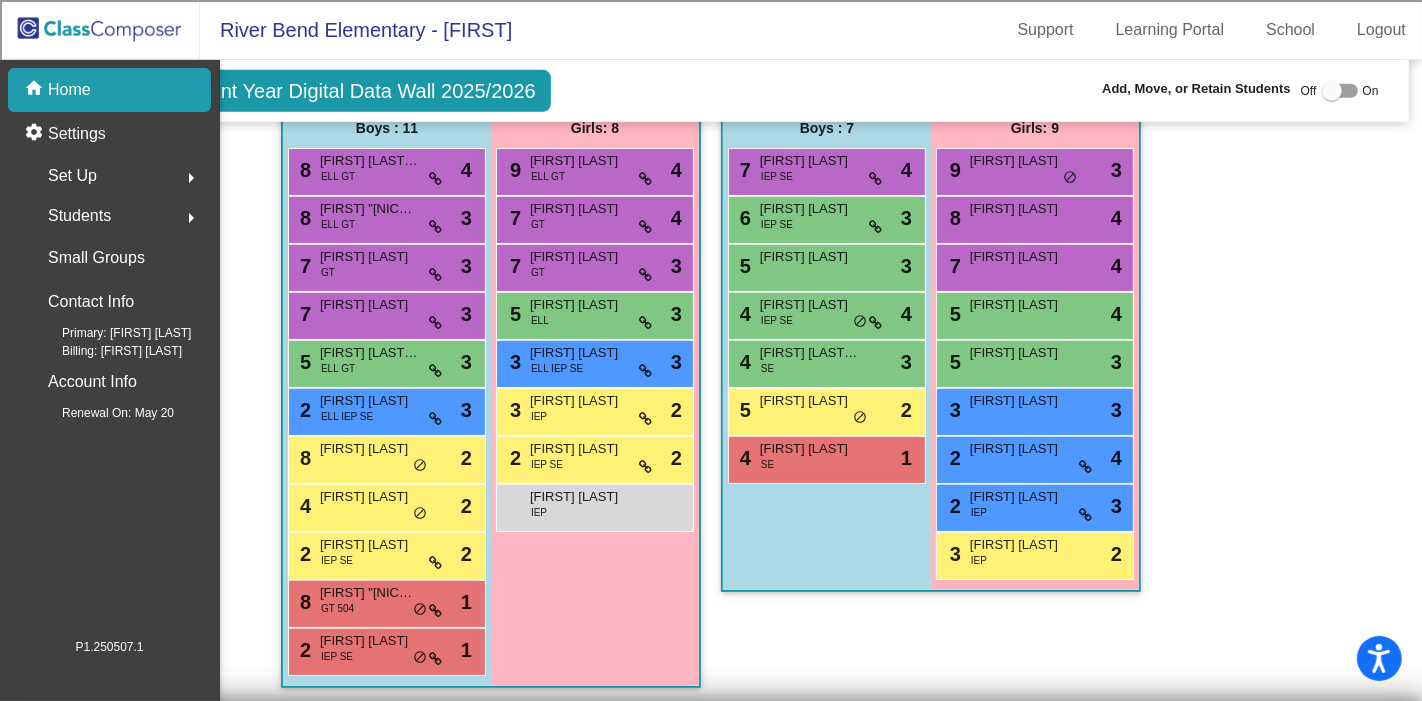 scroll, scrollTop: 0, scrollLeft: 0, axis: both 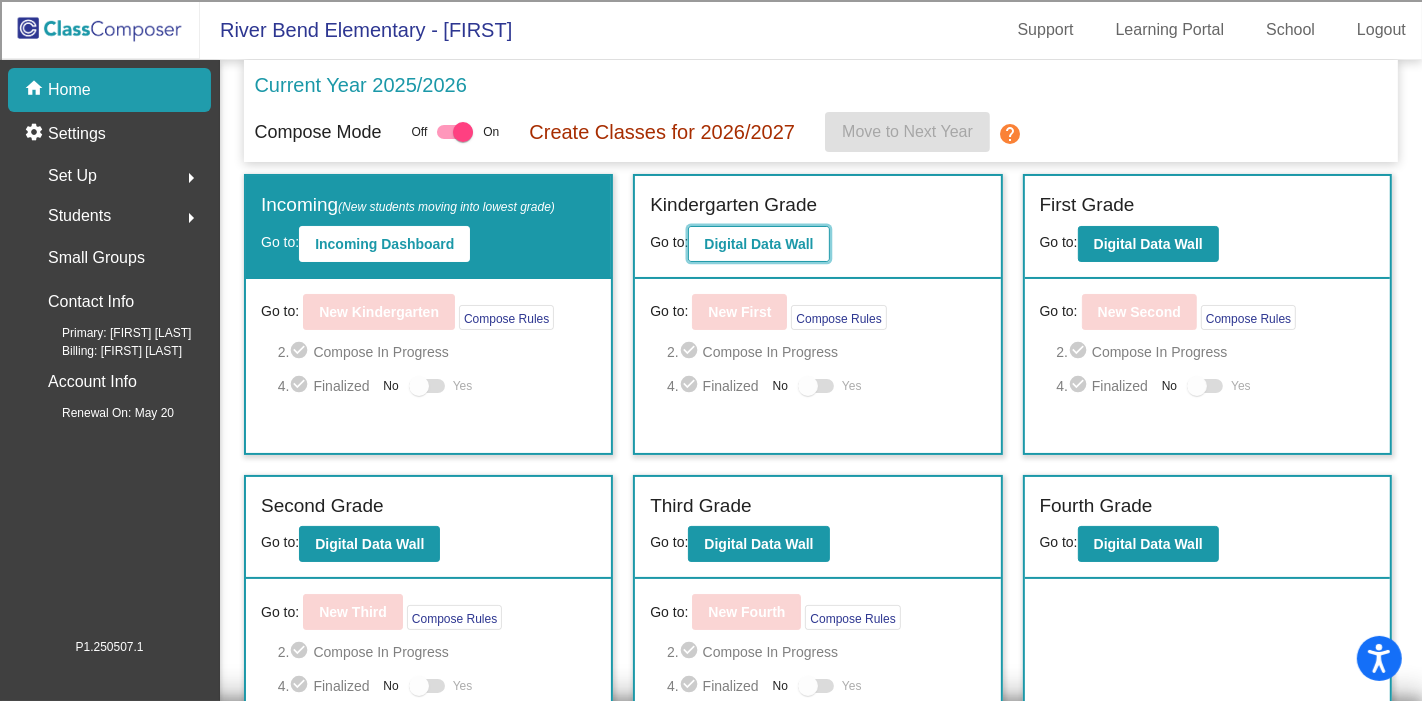 click on "Digital Data Wall" 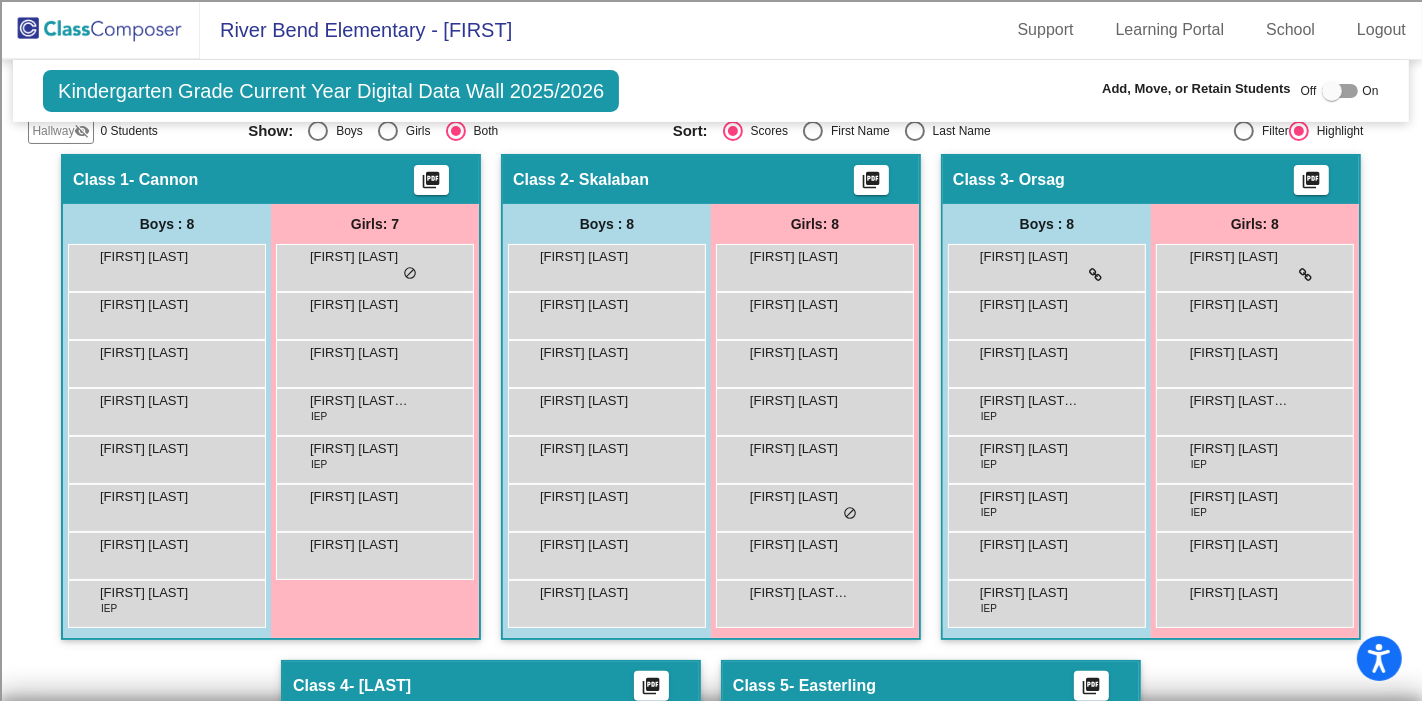 scroll, scrollTop: 444, scrollLeft: 0, axis: vertical 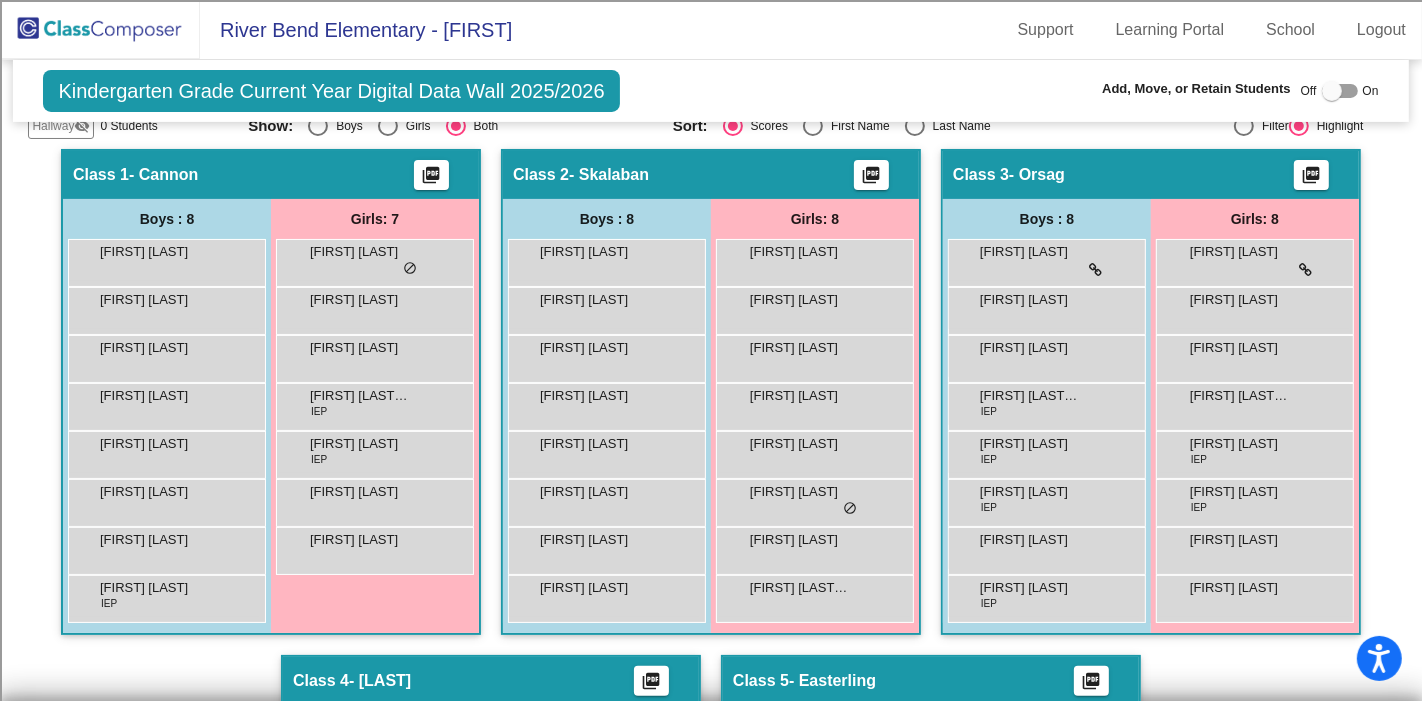 click 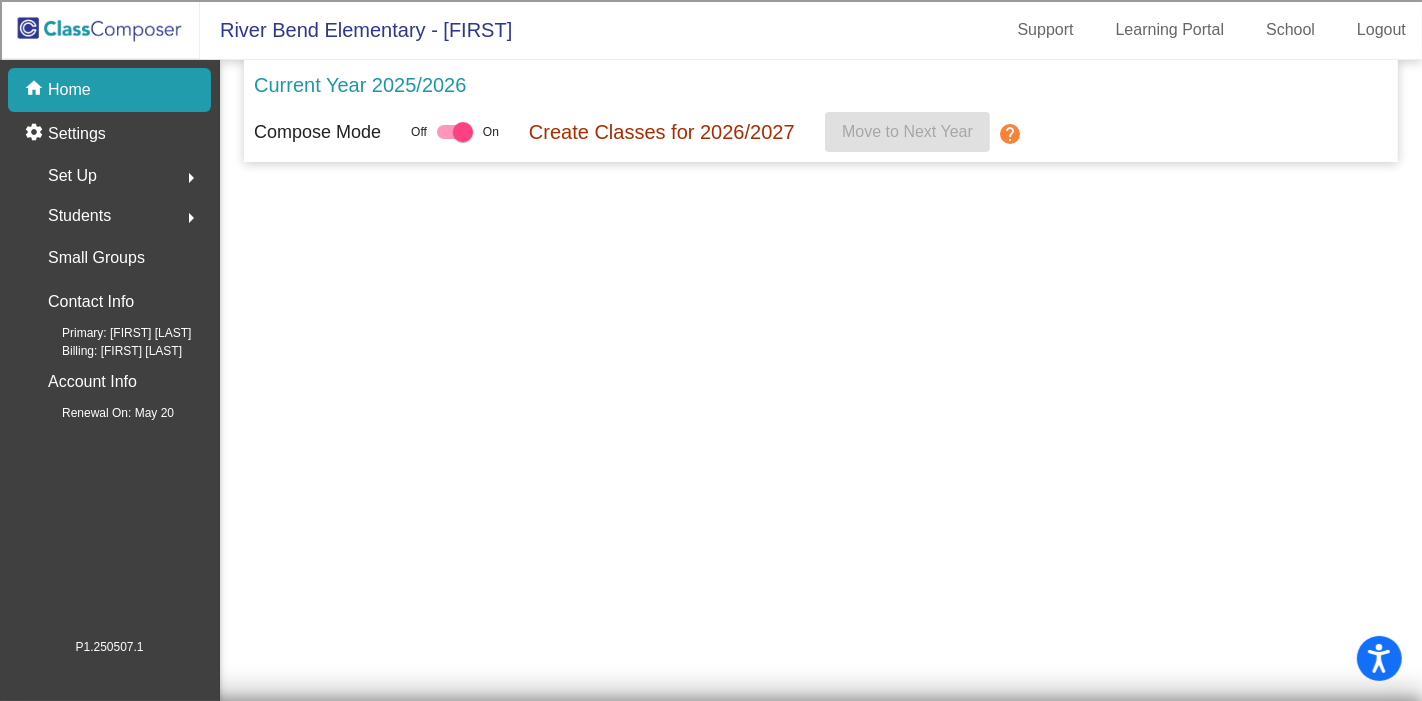scroll, scrollTop: 0, scrollLeft: 0, axis: both 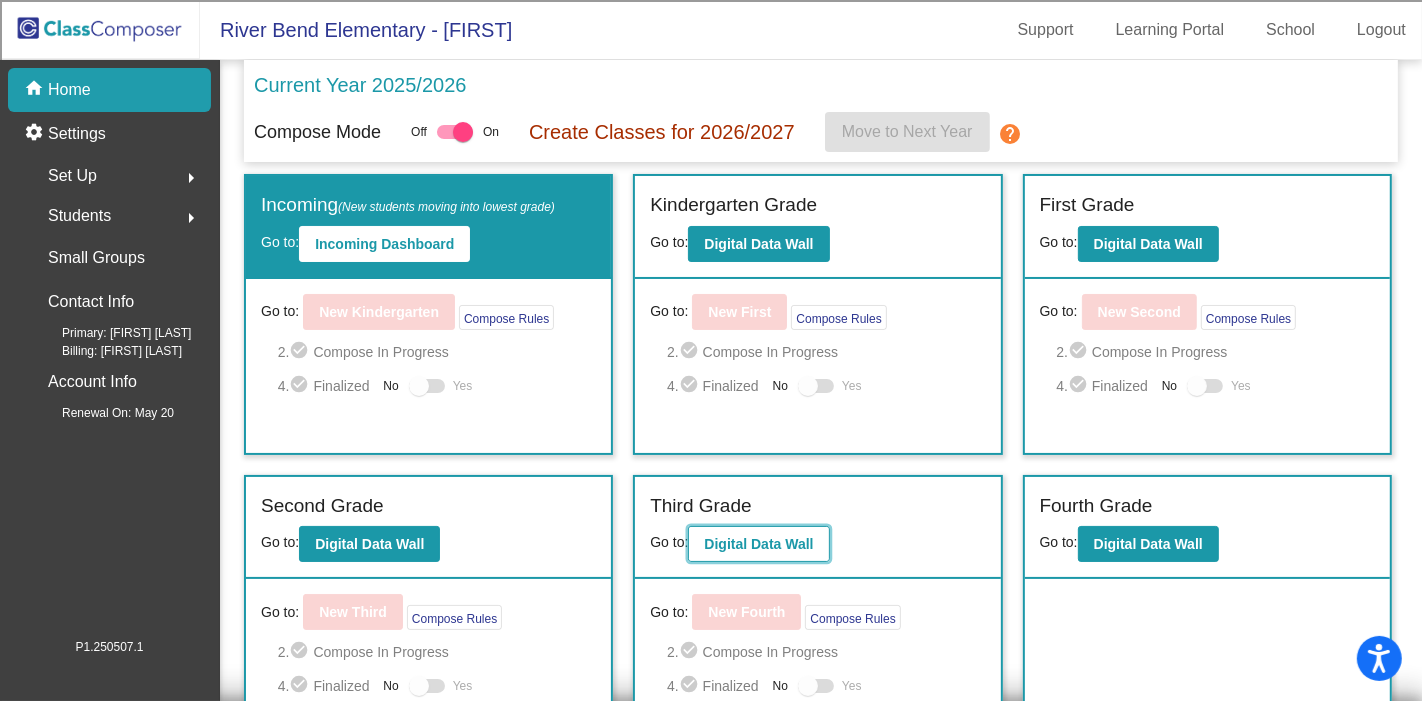 click on "Digital Data Wall" 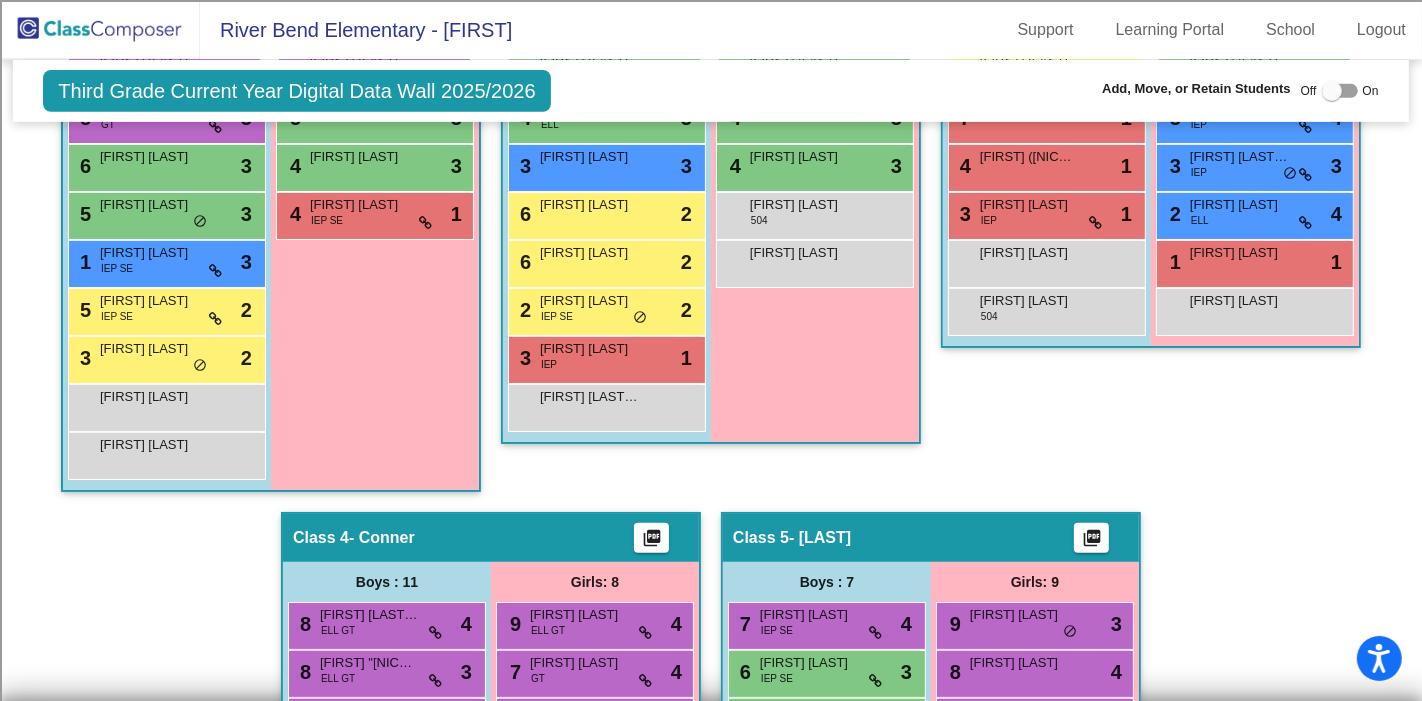 scroll, scrollTop: 777, scrollLeft: 0, axis: vertical 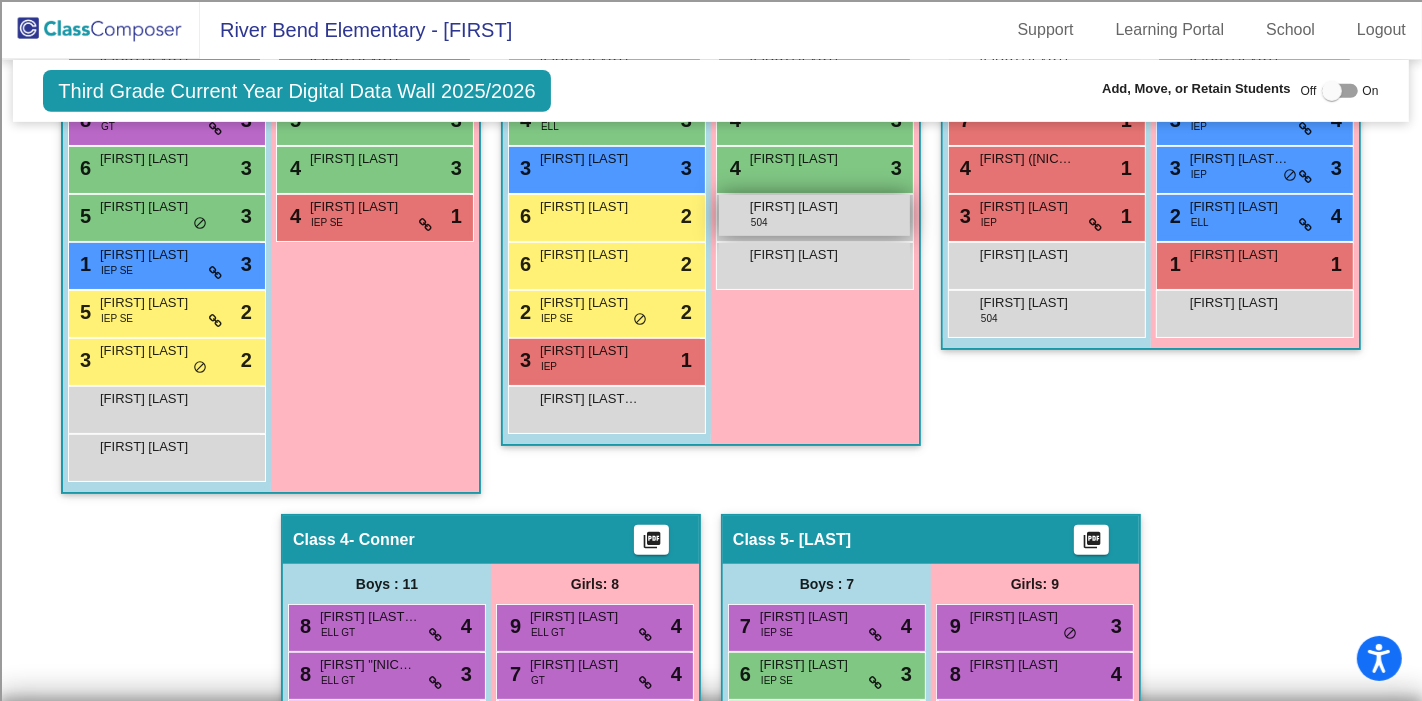 click on "[FIRST] [LAST]" at bounding box center [800, 207] 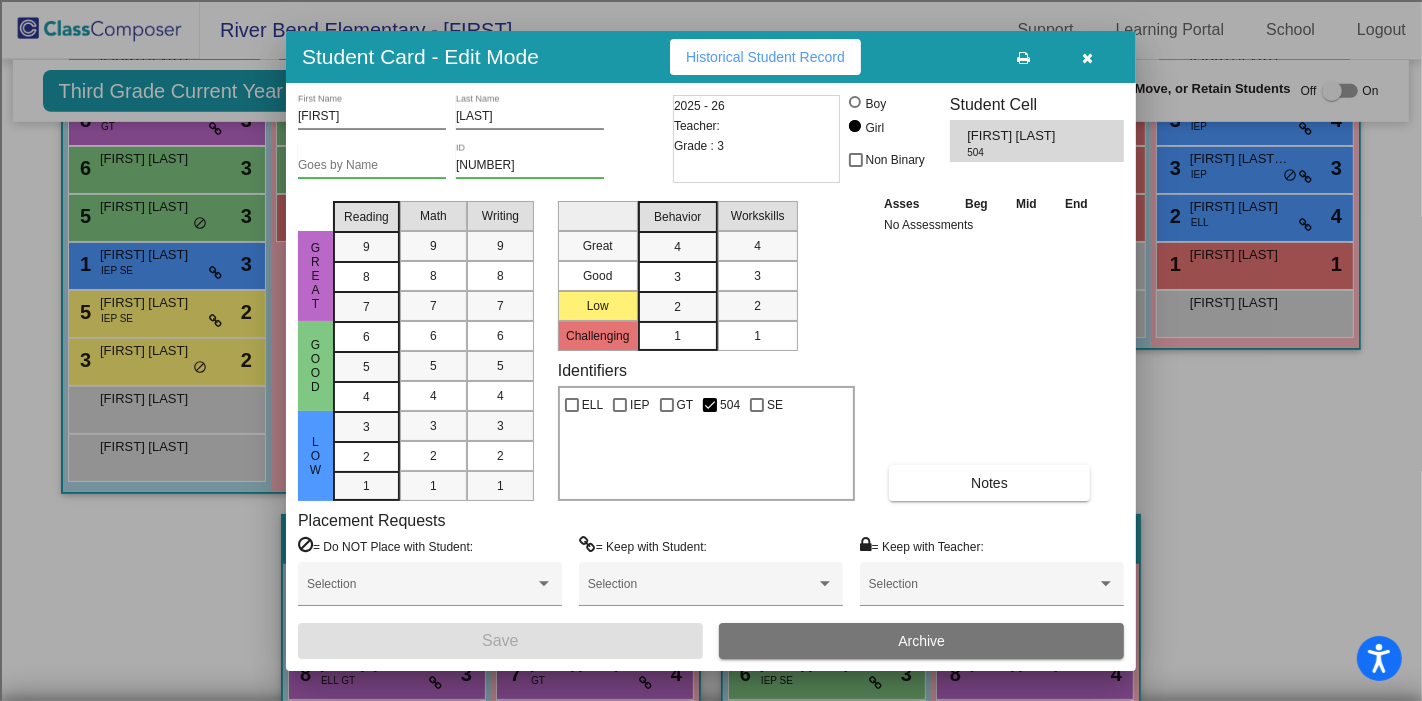 click at bounding box center (1088, 58) 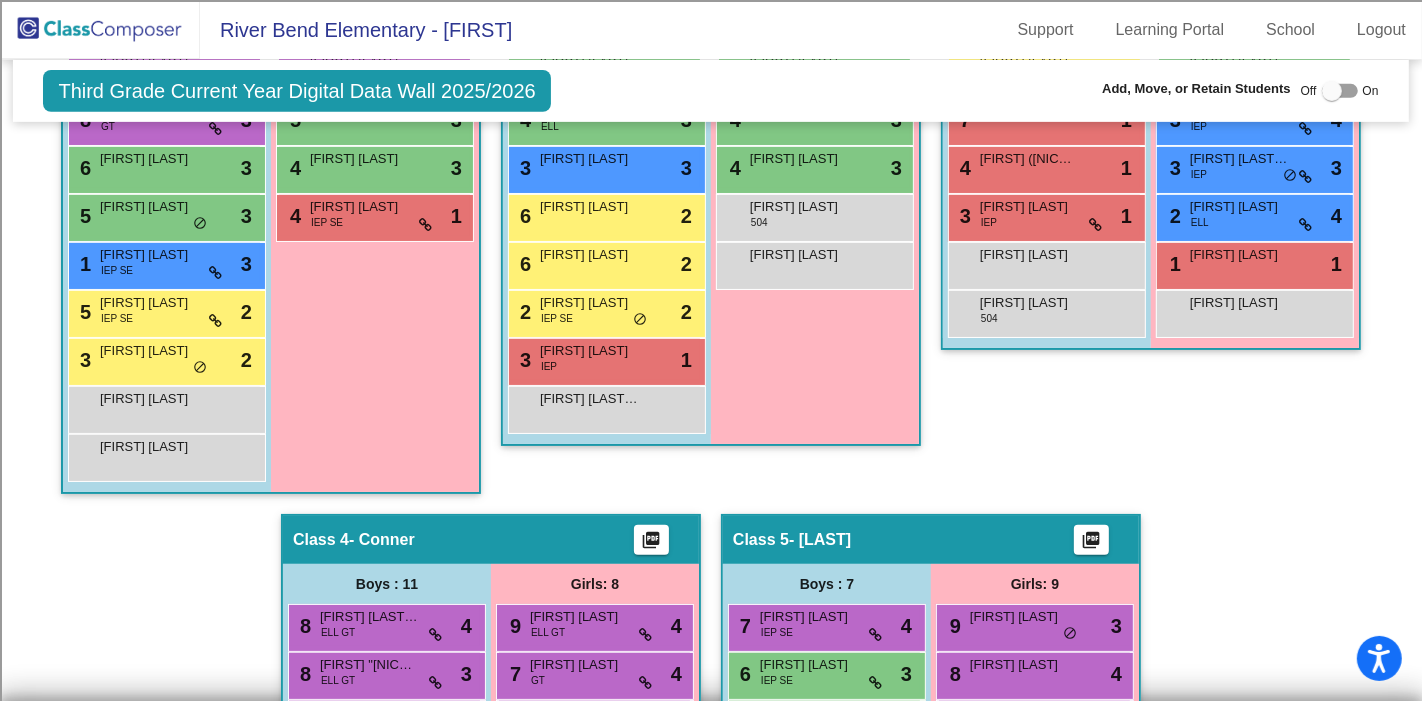 click on "Class 3   - Ernst  picture_as_pdf  Add Student  [FIRST] [LAST] Student Id  (Recommended)   Boy   Girl   Non Binary Add Close  Boys : 9  4 Jaxin Salinas IEP SE lock do_not_disturb_alt 3 3 Cooper Fontenot IEP lock do_not_disturb_alt 3 2 Dakotah Smith IEP lock do_not_disturb_alt 3 1 Aiden Featherston IEP lock do_not_disturb_alt 2 7 Zayden Jones lock do_not_disturb_alt 1 4 Teddy (Theodore) Keen lock do_not_disturb_alt 1 3 Willie Williams IEP lock do_not_disturb_alt 1 Brixton Caryl lock do_not_disturb_alt Matthew Vernon 504 lock do_not_disturb_alt Girls: 9 9 Sloane Farnsworth lock do_not_disturb_alt 4 6 Brooklyn Klein lock do_not_disturb_alt 4 6 Brooke Buentello lock do_not_disturb_alt 4 6 Kate Stokes lock do_not_disturb_alt 3 3 Whelynn Wilson IEP lock do_not_disturb_alt 4 3 Lilianna Hunter-Reese IEP lock do_not_disturb_alt 3 2 Adaya Chavez ELL lock do_not_disturb_alt 4 1 Tailynn Kimble lock do_not_disturb_alt 1 Shanmuki Boorugupalli lock do_not_disturb_alt" 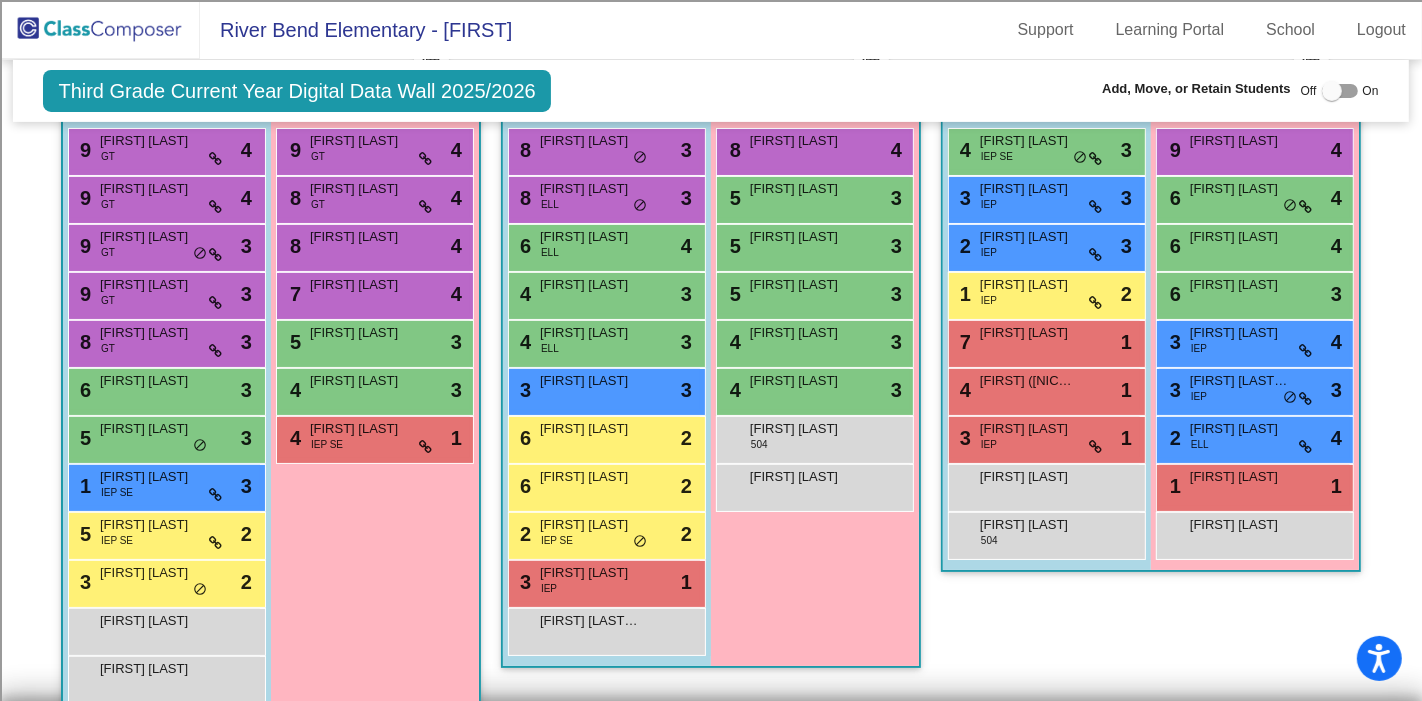 scroll, scrollTop: 444, scrollLeft: 0, axis: vertical 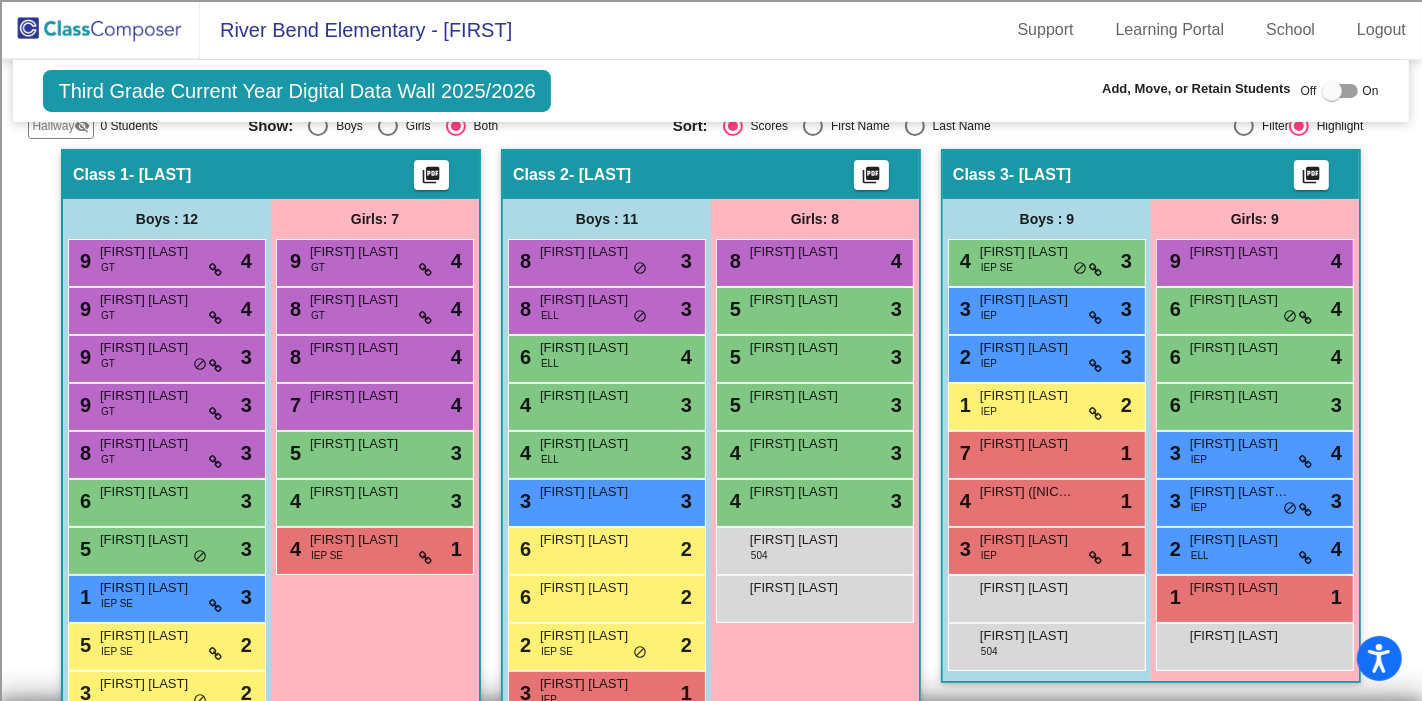 click 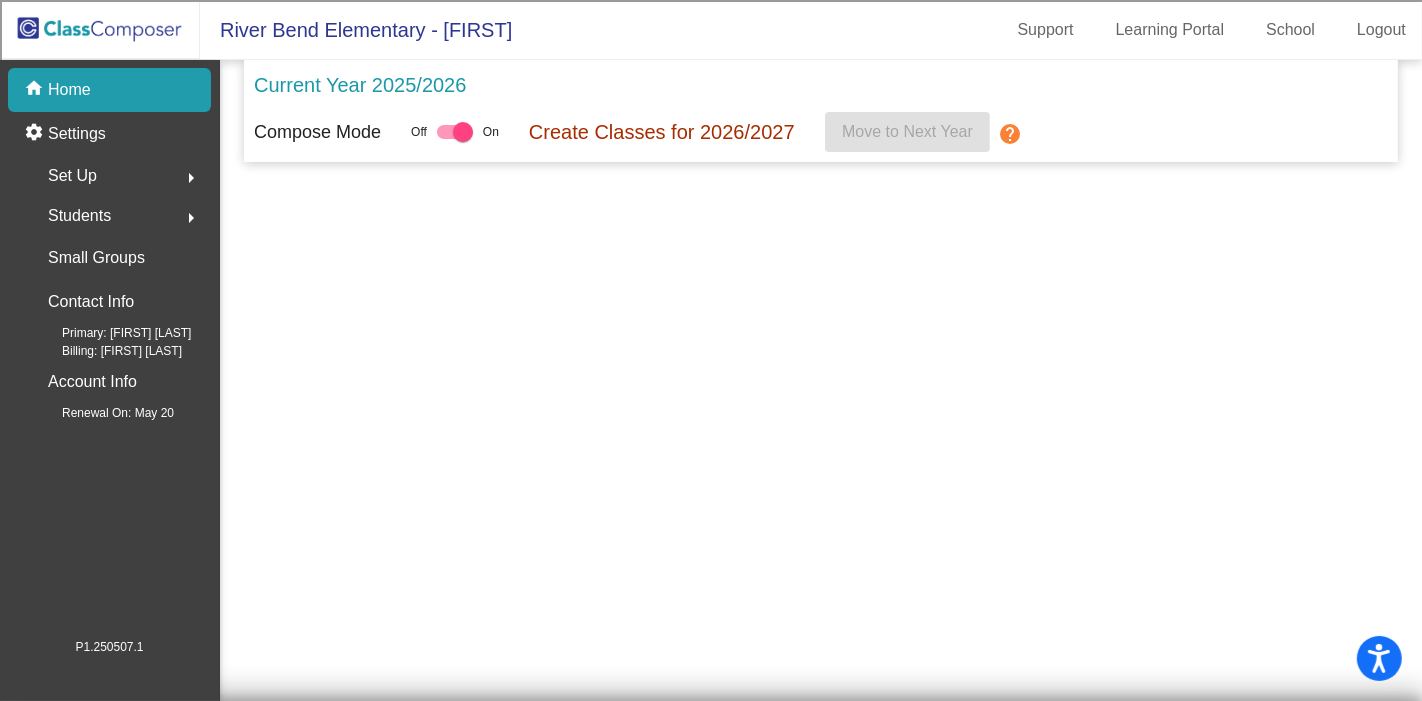 scroll, scrollTop: 0, scrollLeft: 0, axis: both 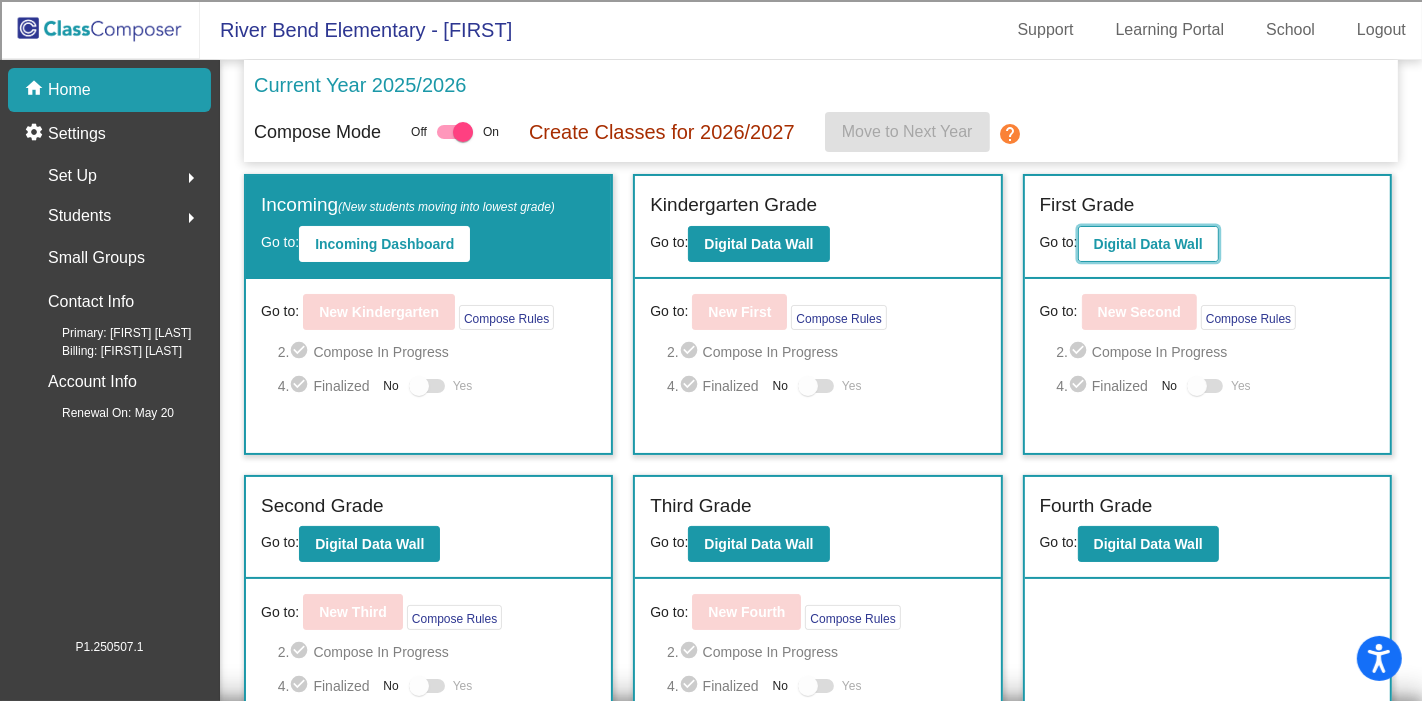 click on "Digital Data Wall" 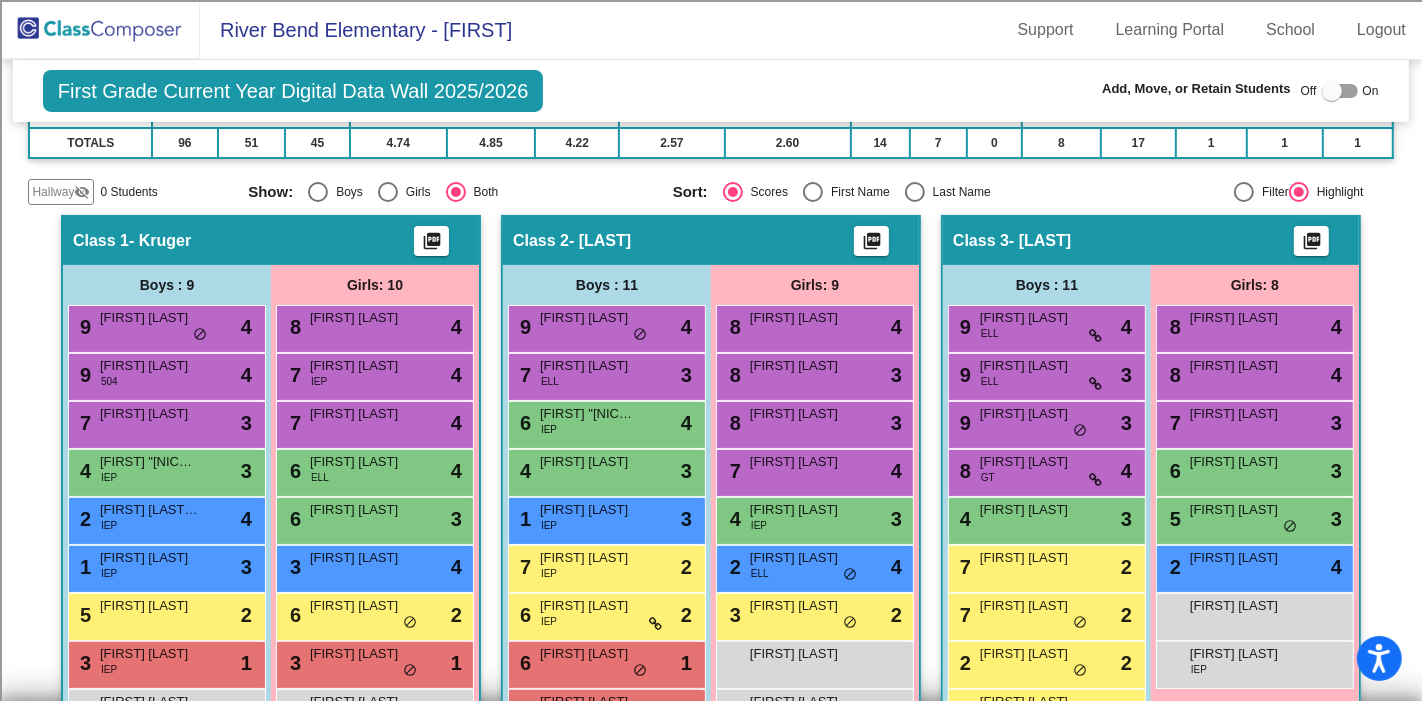 scroll, scrollTop: 333, scrollLeft: 0, axis: vertical 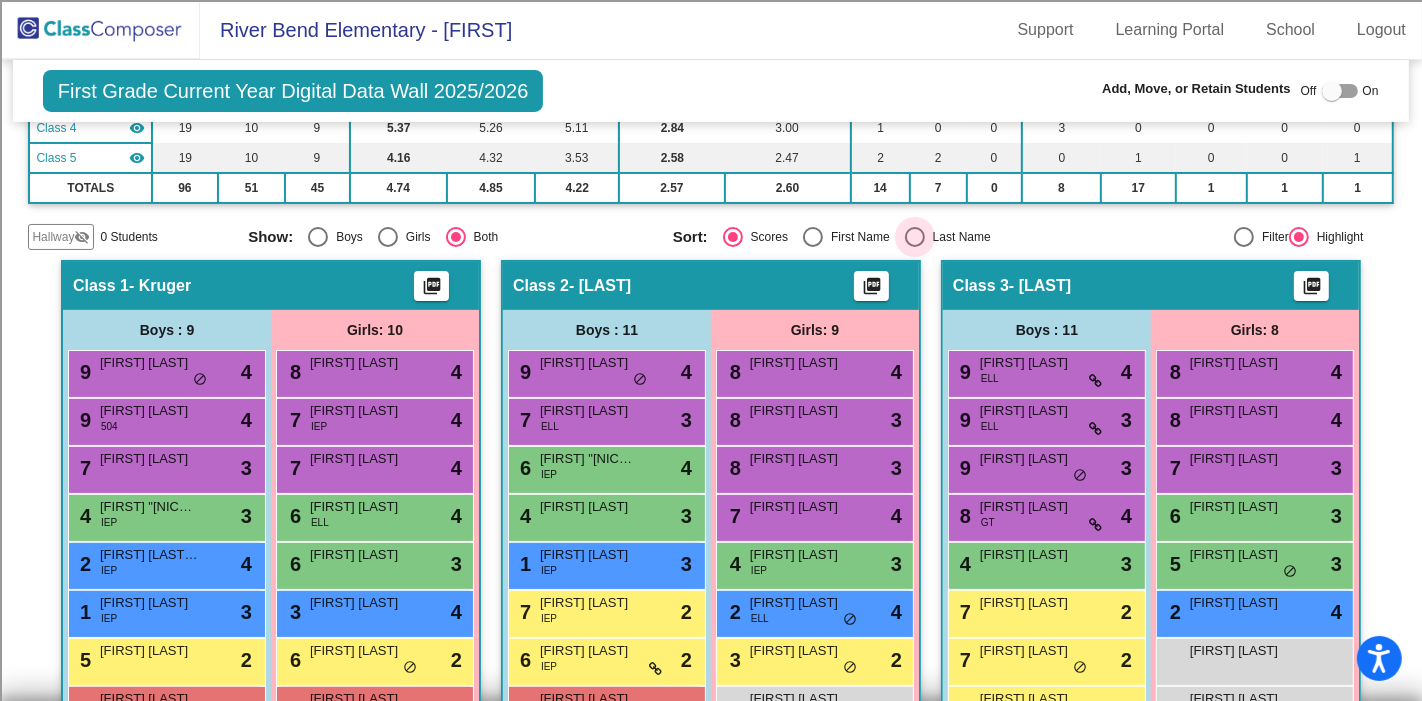 click at bounding box center (915, 237) 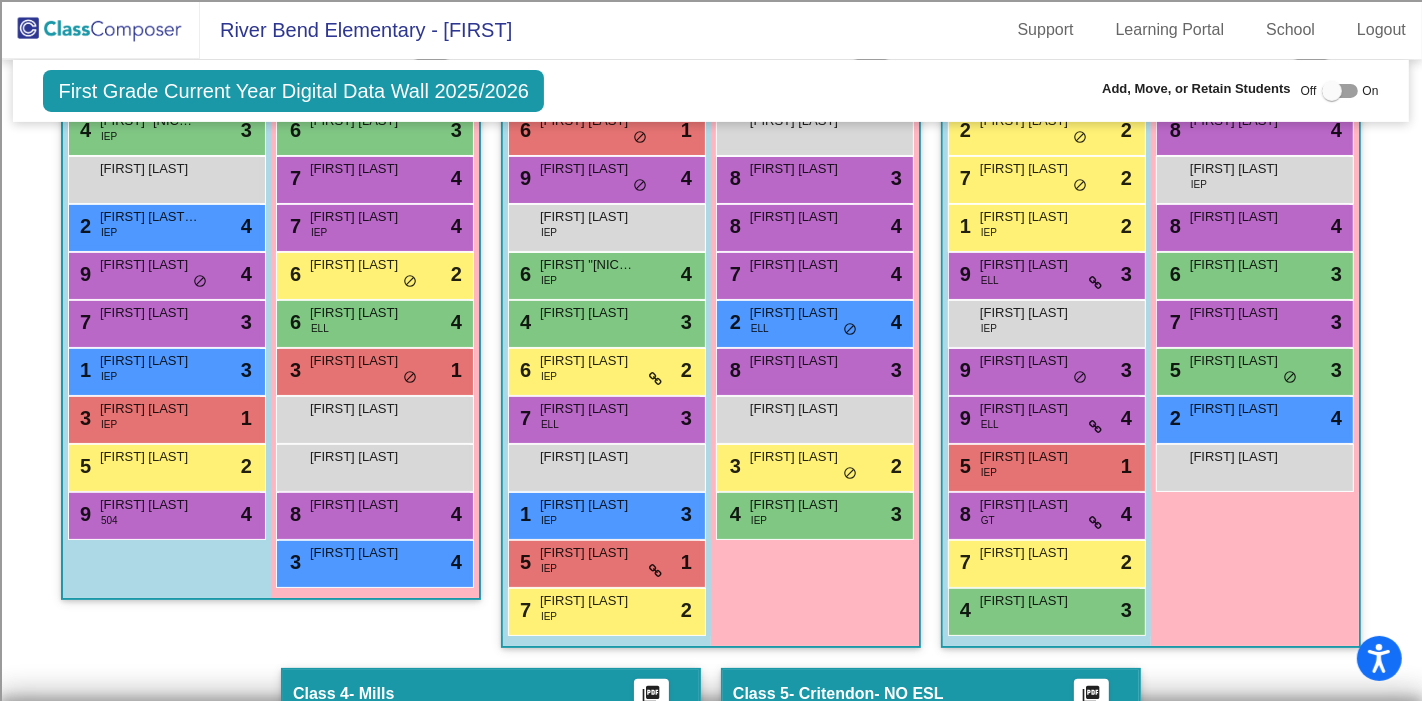 scroll, scrollTop: 555, scrollLeft: 0, axis: vertical 